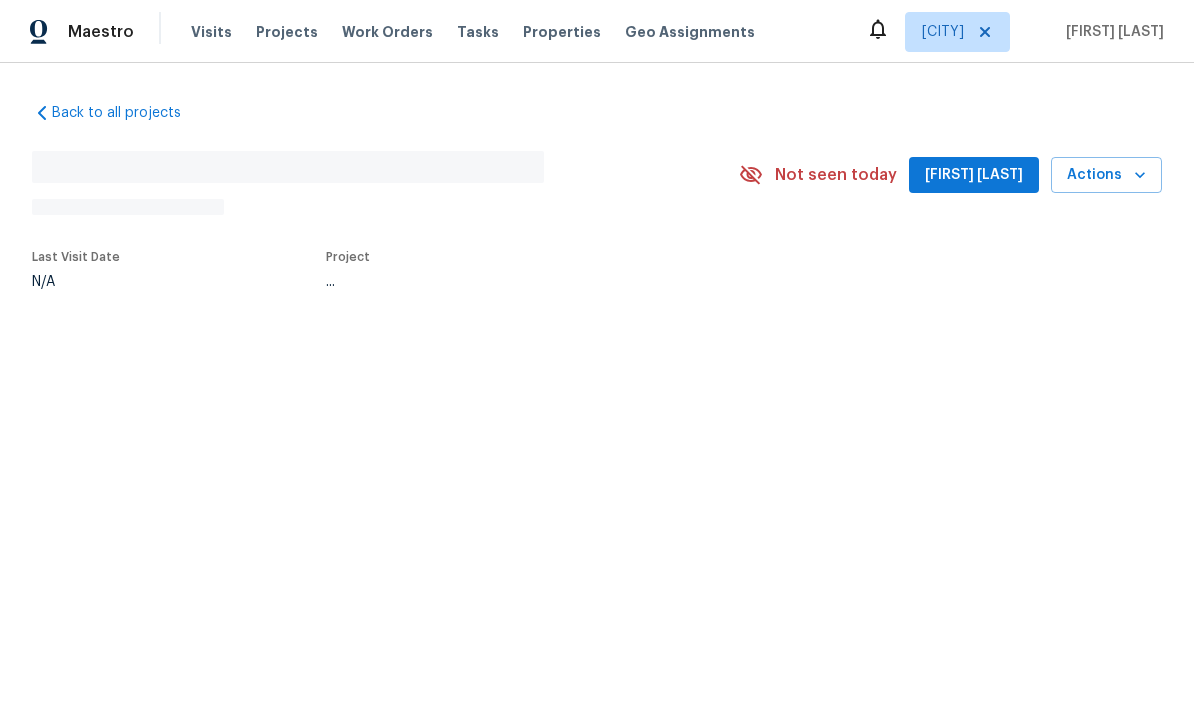 scroll, scrollTop: 0, scrollLeft: 0, axis: both 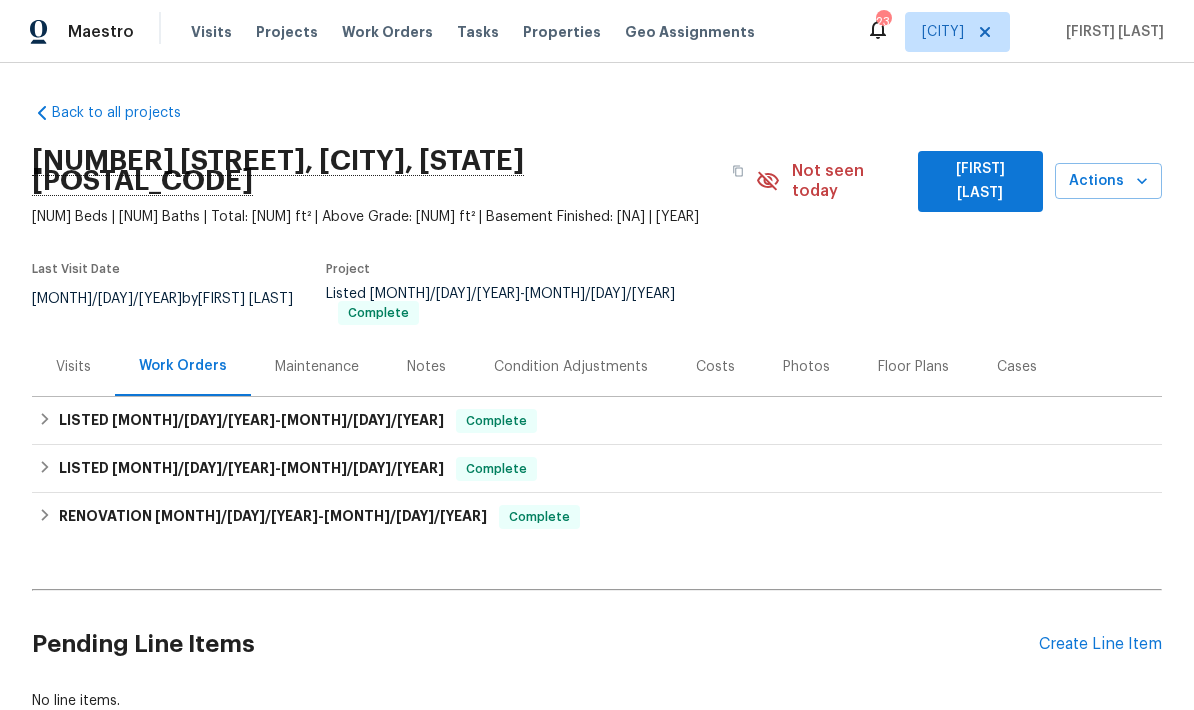 click on "Visits" at bounding box center [73, 367] 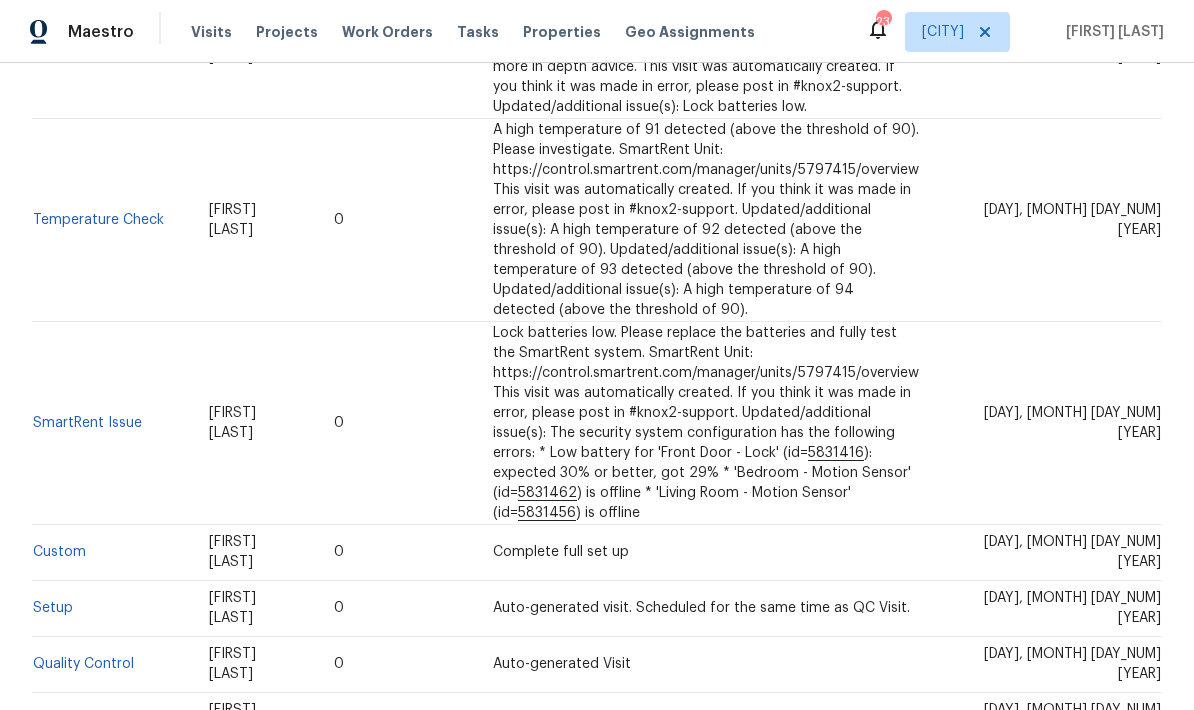 scroll, scrollTop: 807, scrollLeft: 0, axis: vertical 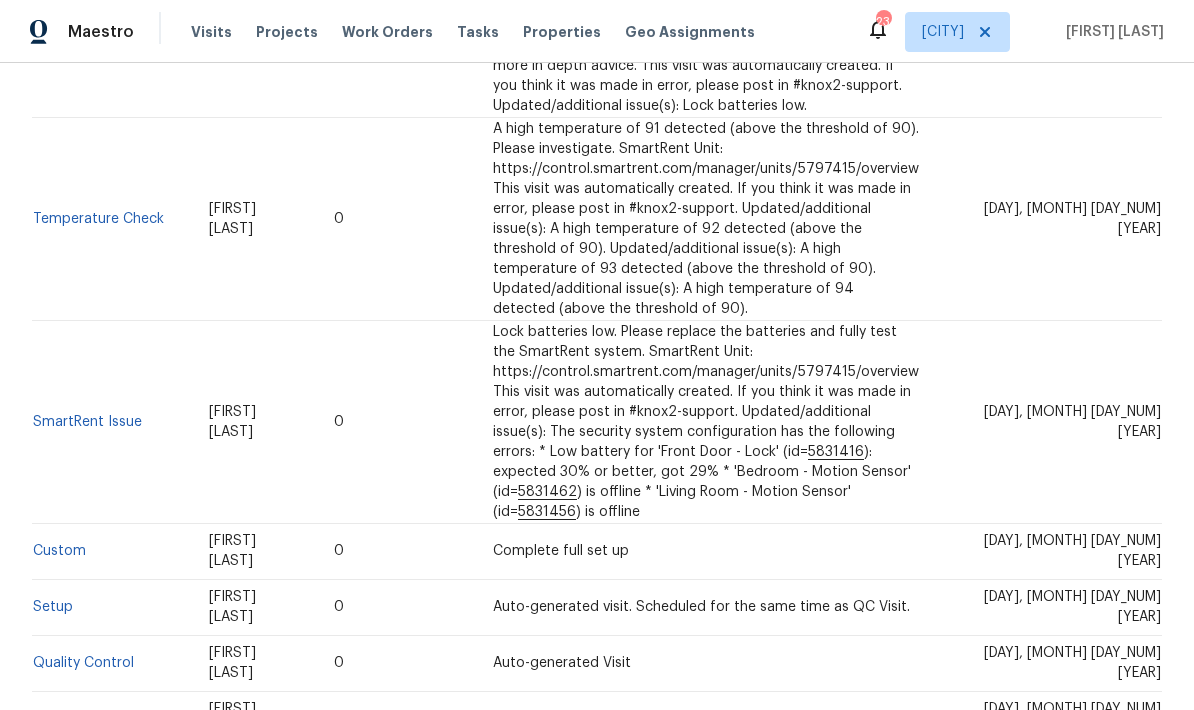 click on "Day One Walk" at bounding box center [78, 719] 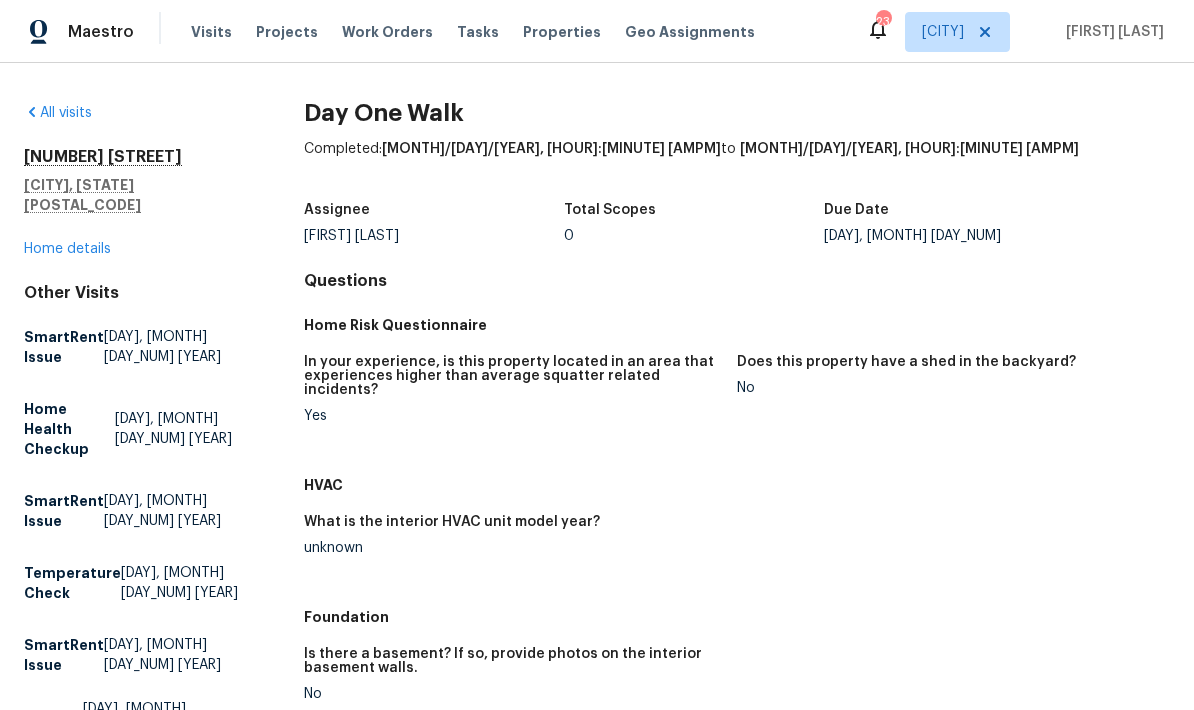 scroll, scrollTop: 0, scrollLeft: 0, axis: both 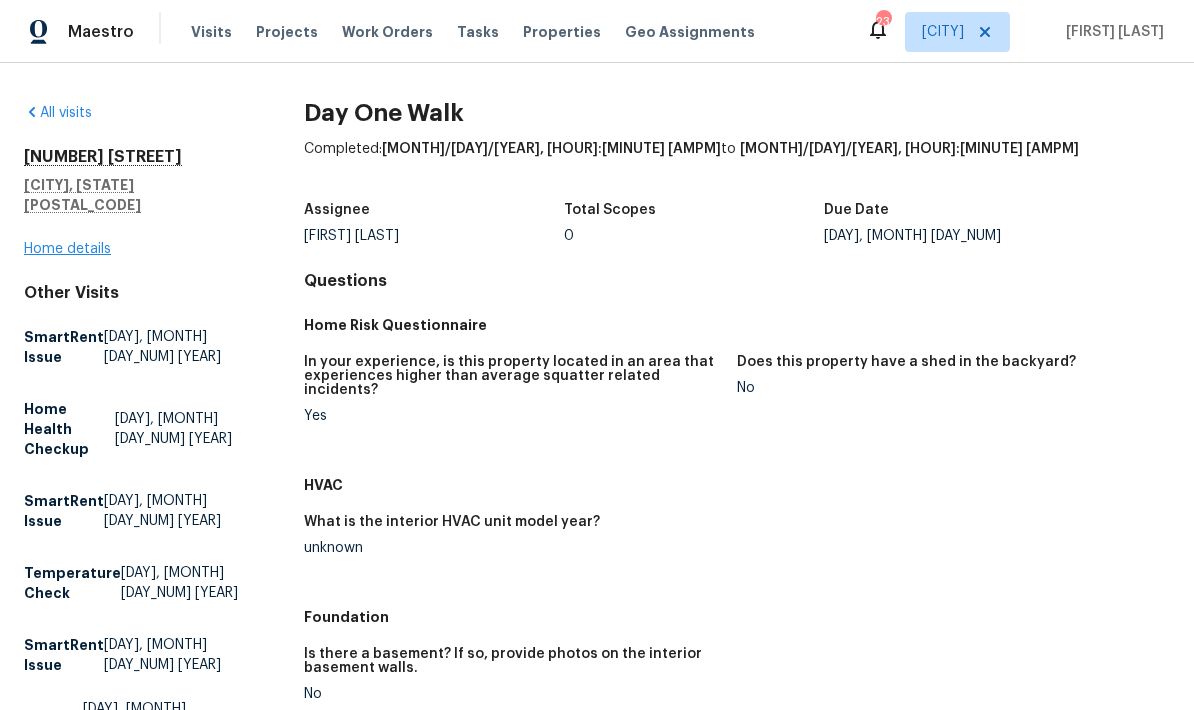 click on "Home details" at bounding box center [67, 249] 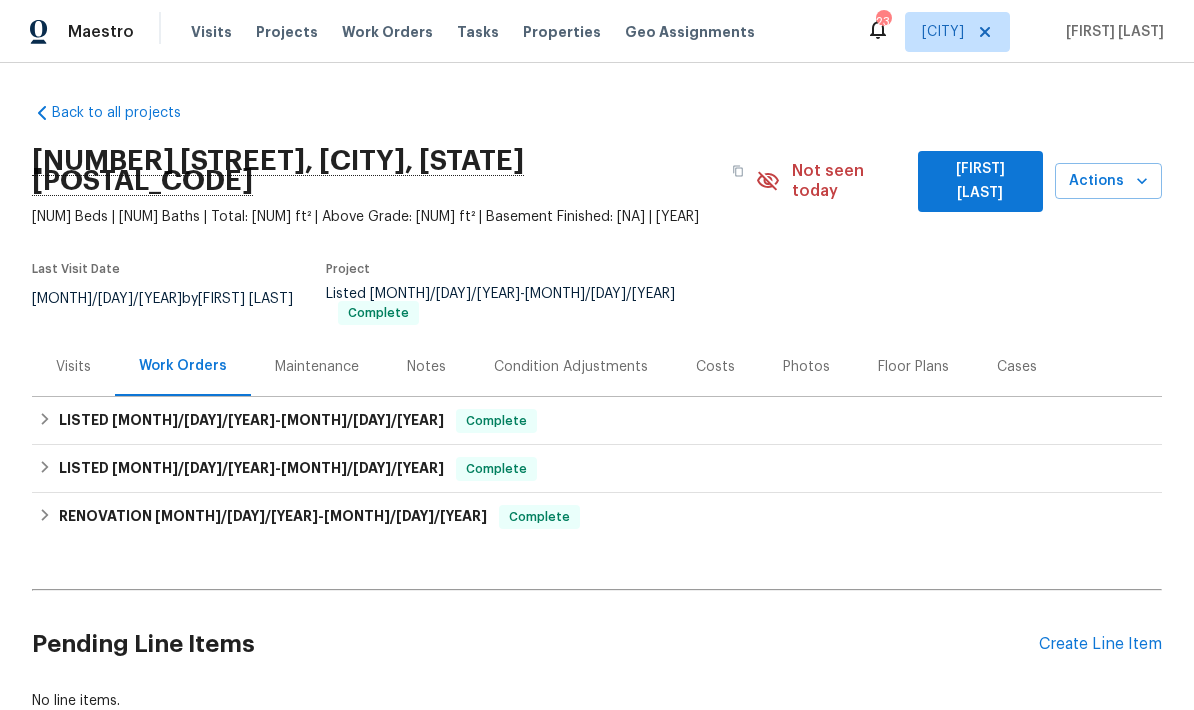 click on "Photos" at bounding box center [806, 366] 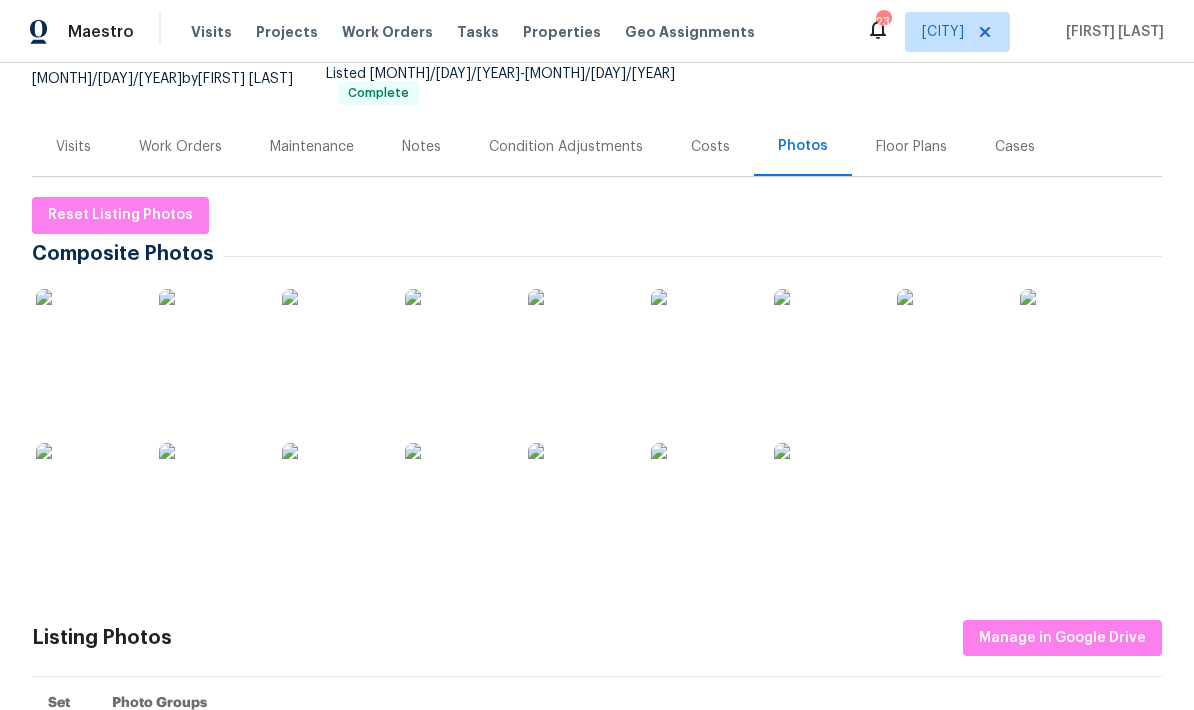 scroll, scrollTop: 266, scrollLeft: 0, axis: vertical 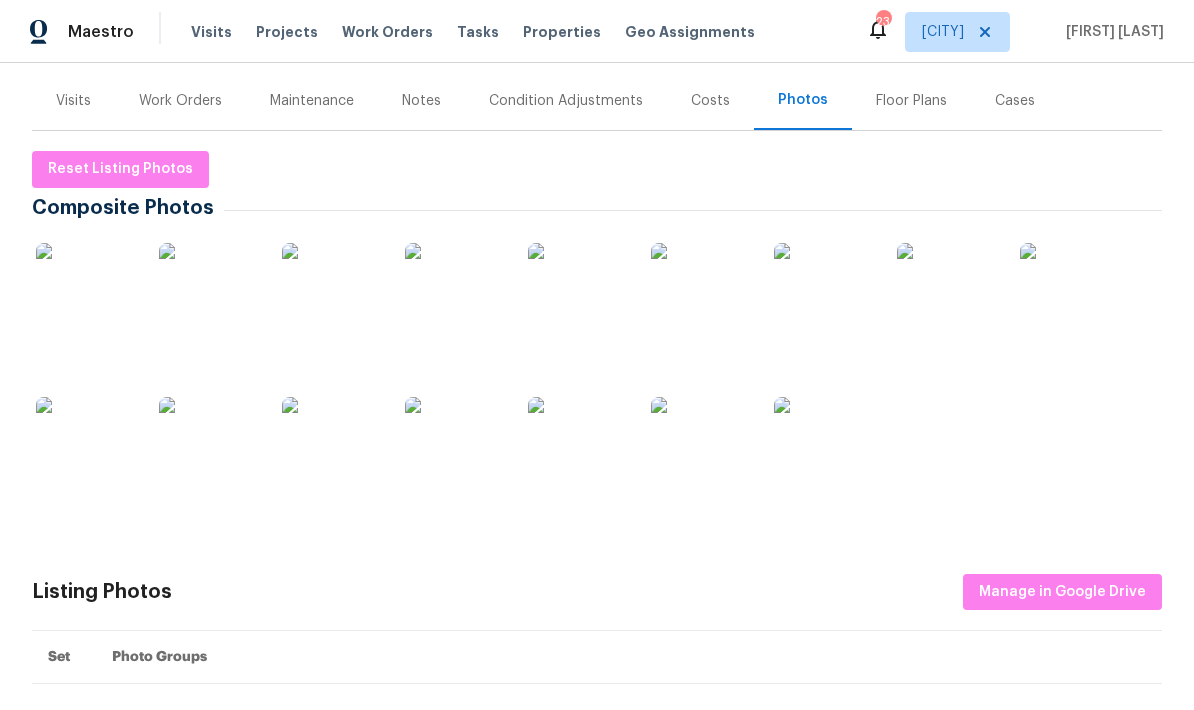 click at bounding box center [332, 293] 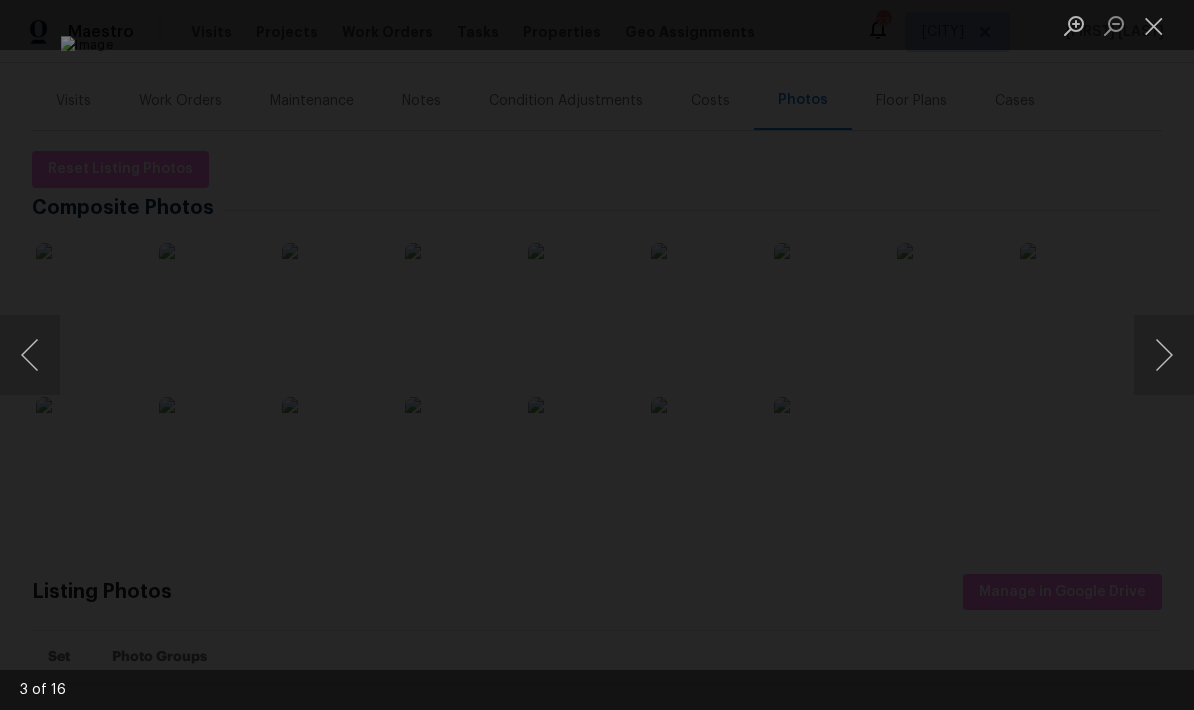 click at bounding box center [597, 355] 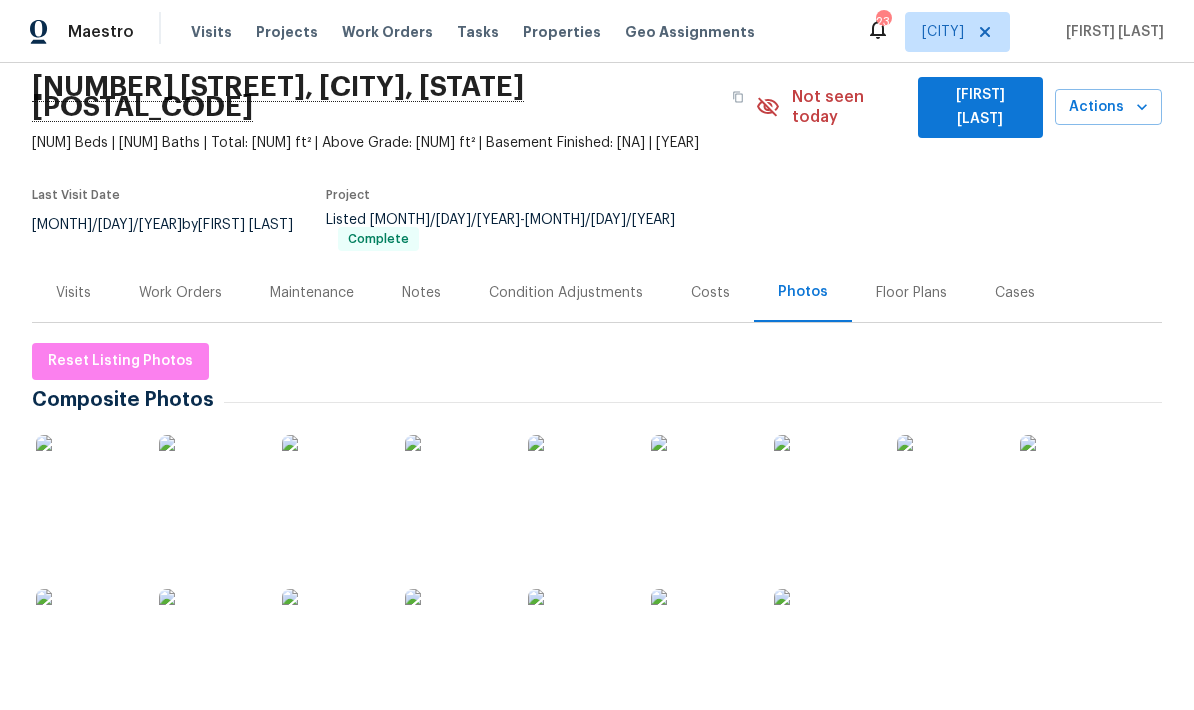 scroll, scrollTop: 68, scrollLeft: 0, axis: vertical 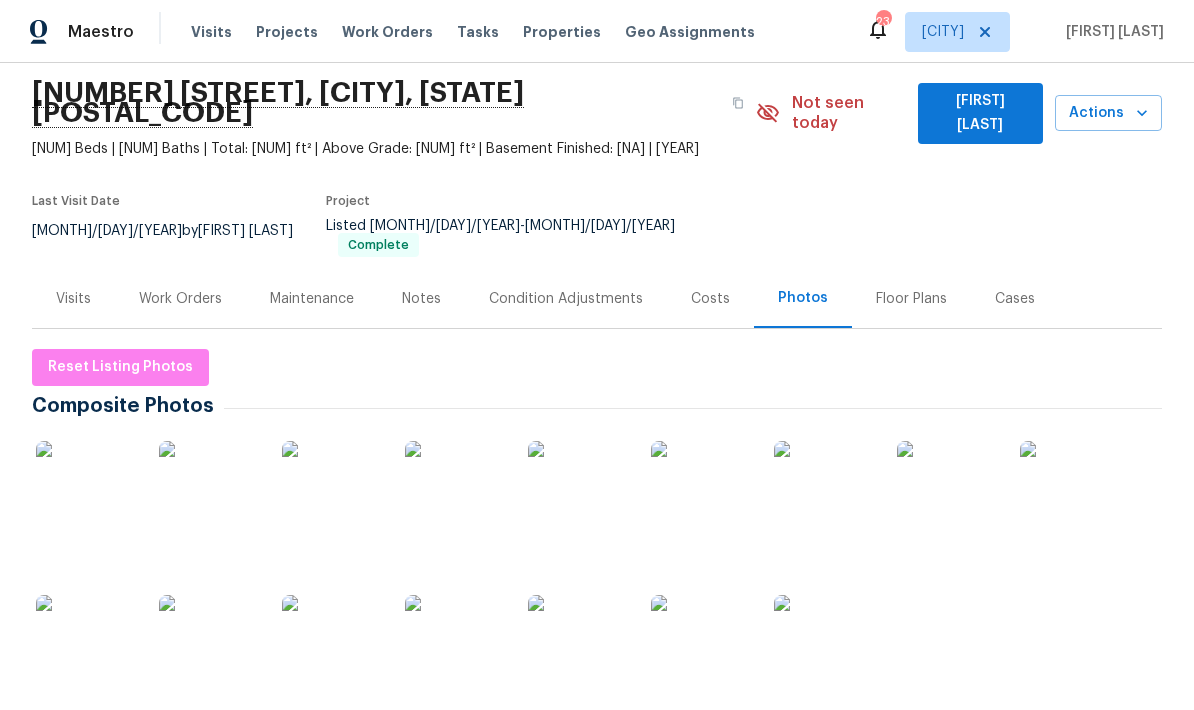 click on "Visits" at bounding box center (73, 299) 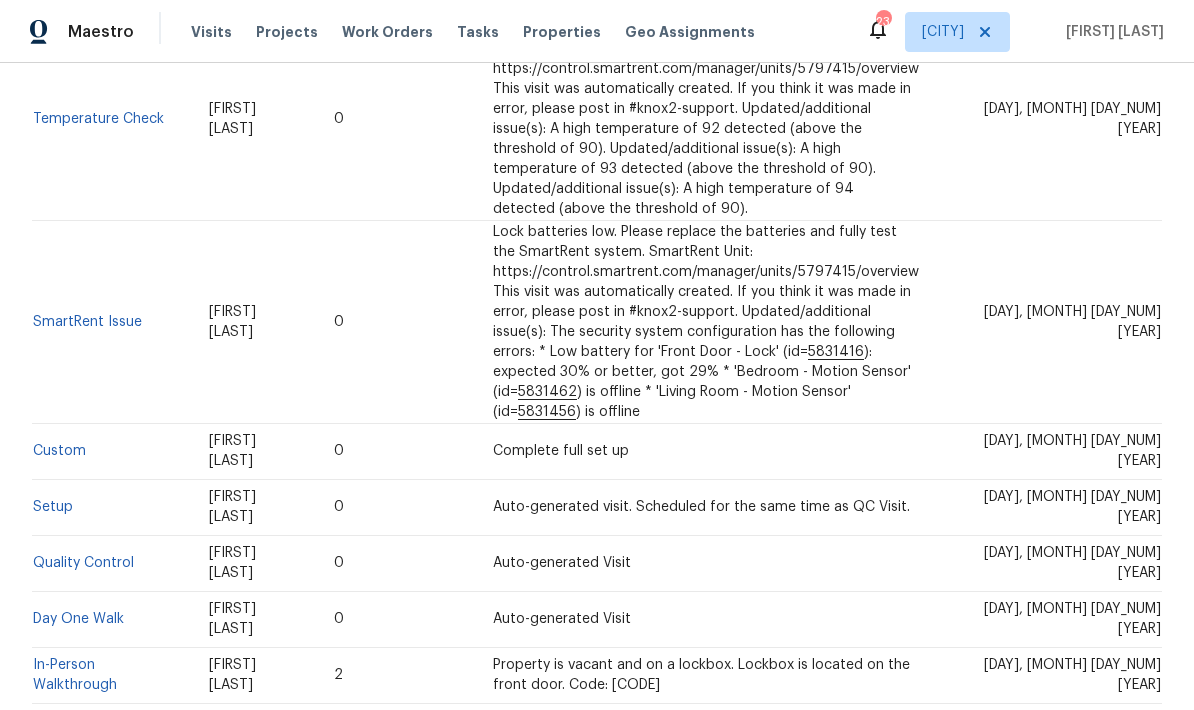 scroll, scrollTop: 906, scrollLeft: 0, axis: vertical 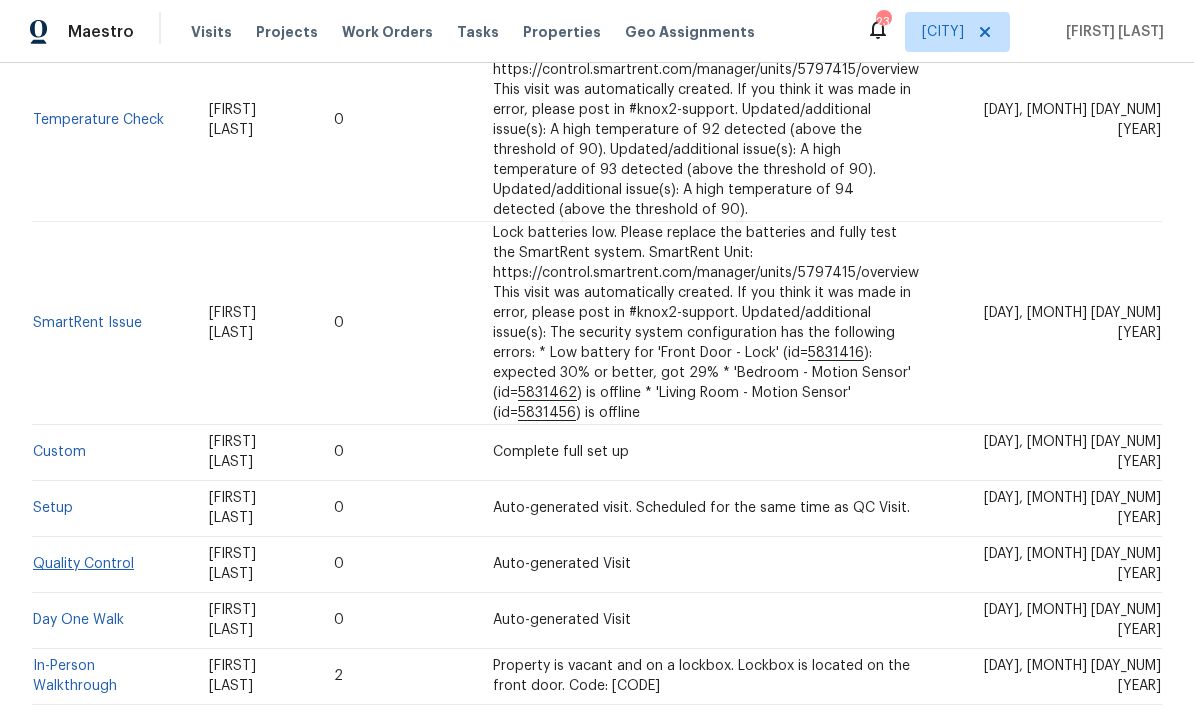 click on "Quality Control" at bounding box center [83, 564] 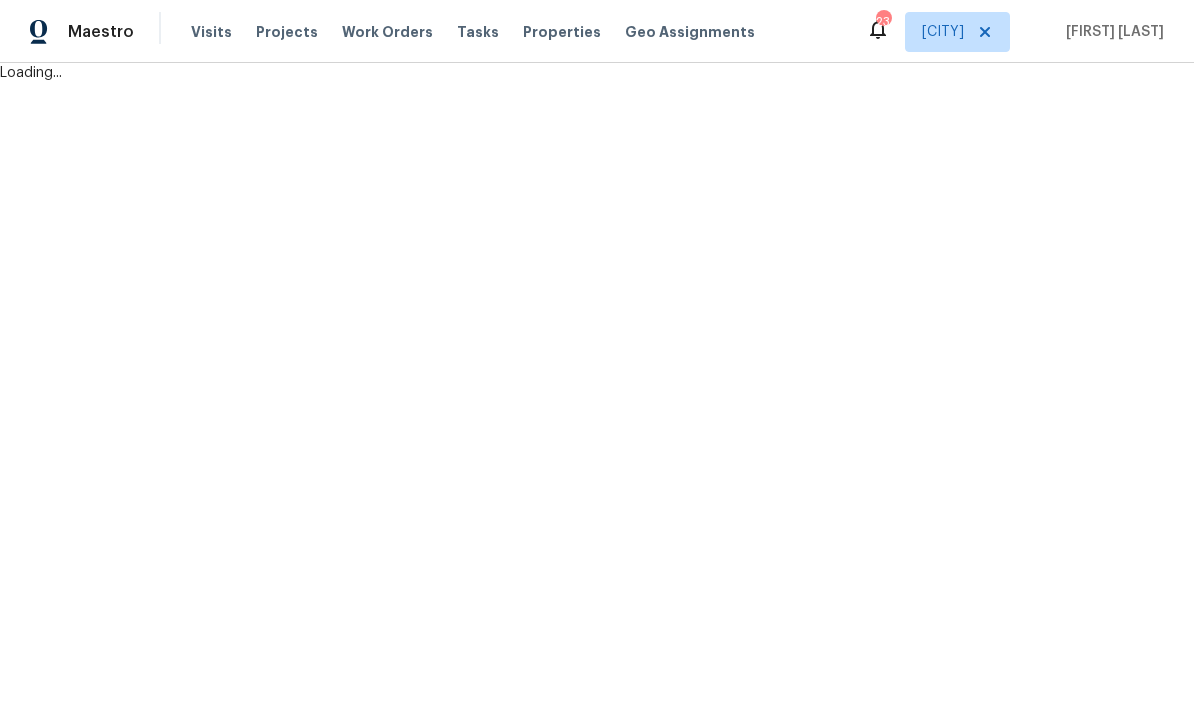 scroll, scrollTop: 0, scrollLeft: 0, axis: both 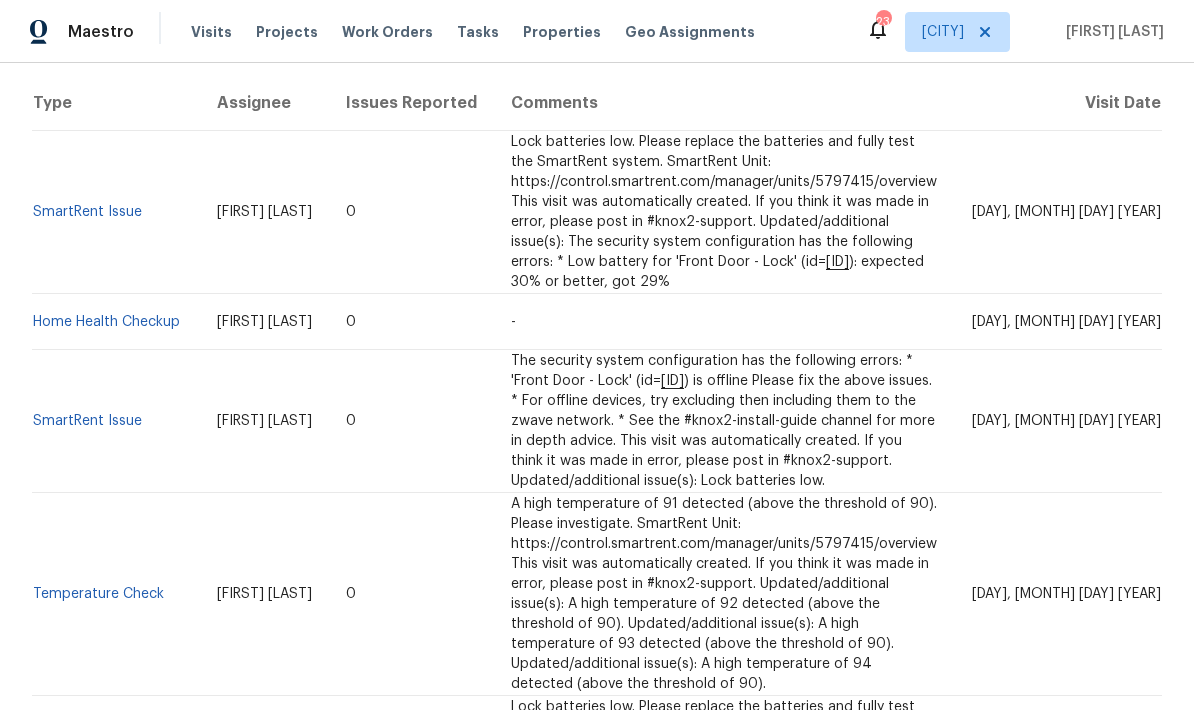 click on "0" at bounding box center [412, 322] 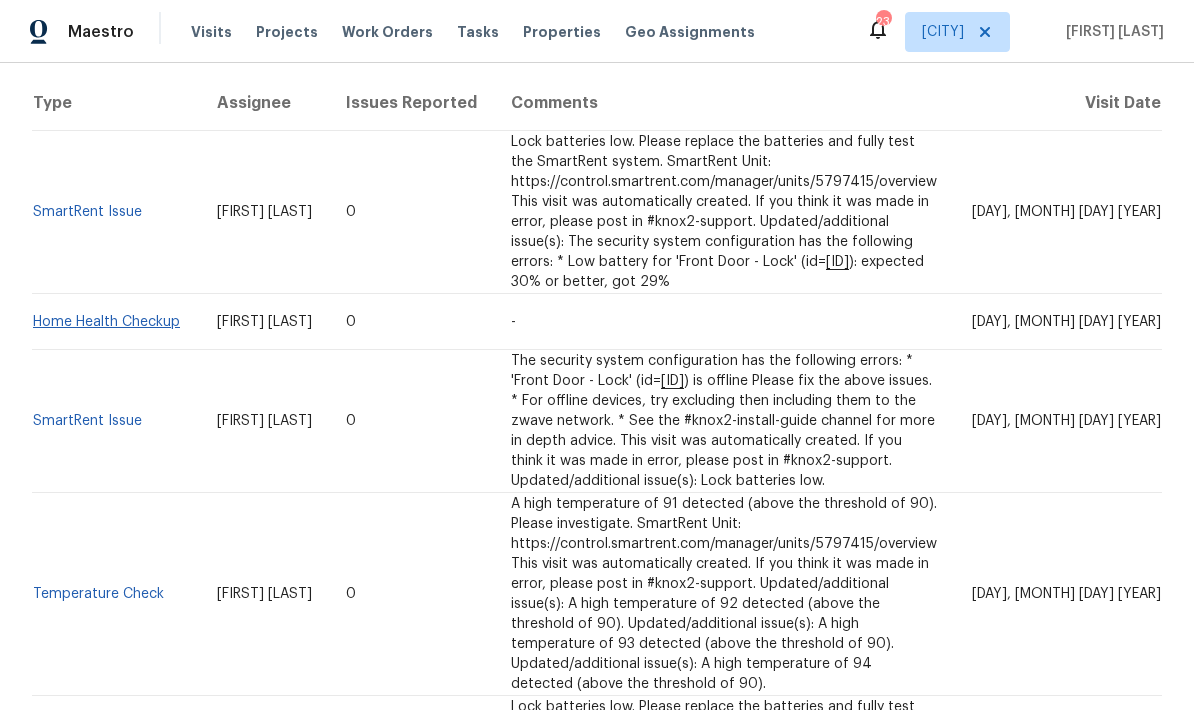 click on "Home Health Checkup" at bounding box center [106, 322] 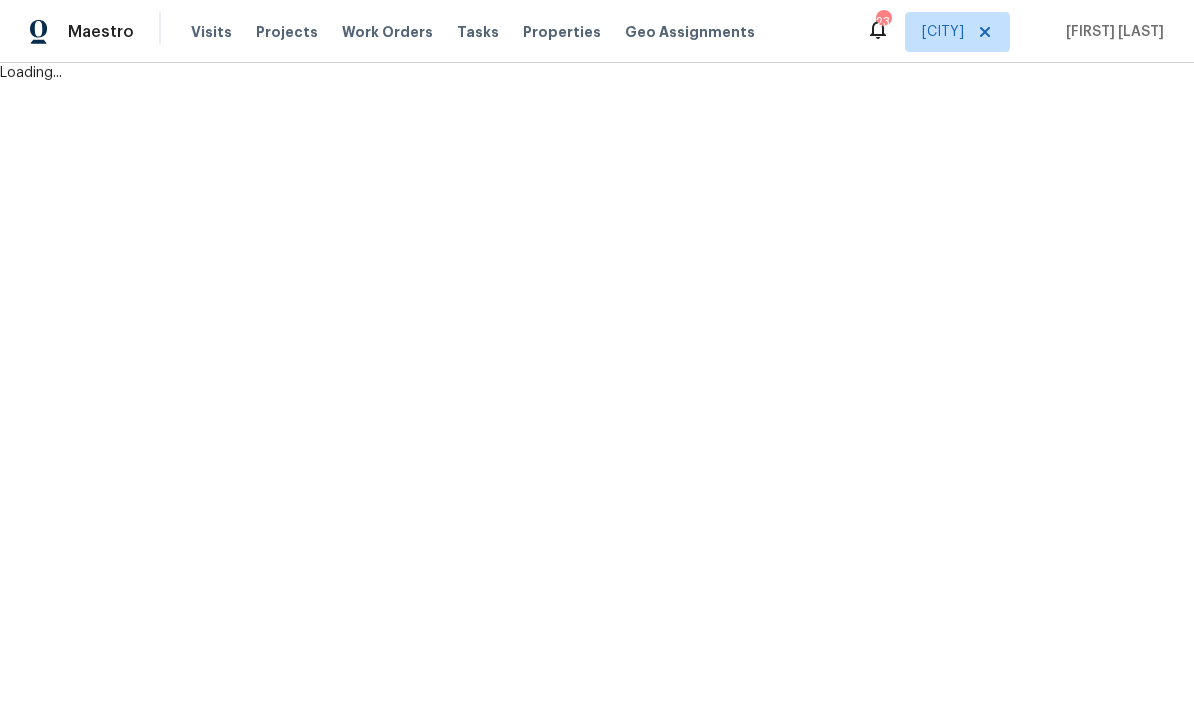 scroll, scrollTop: 0, scrollLeft: 0, axis: both 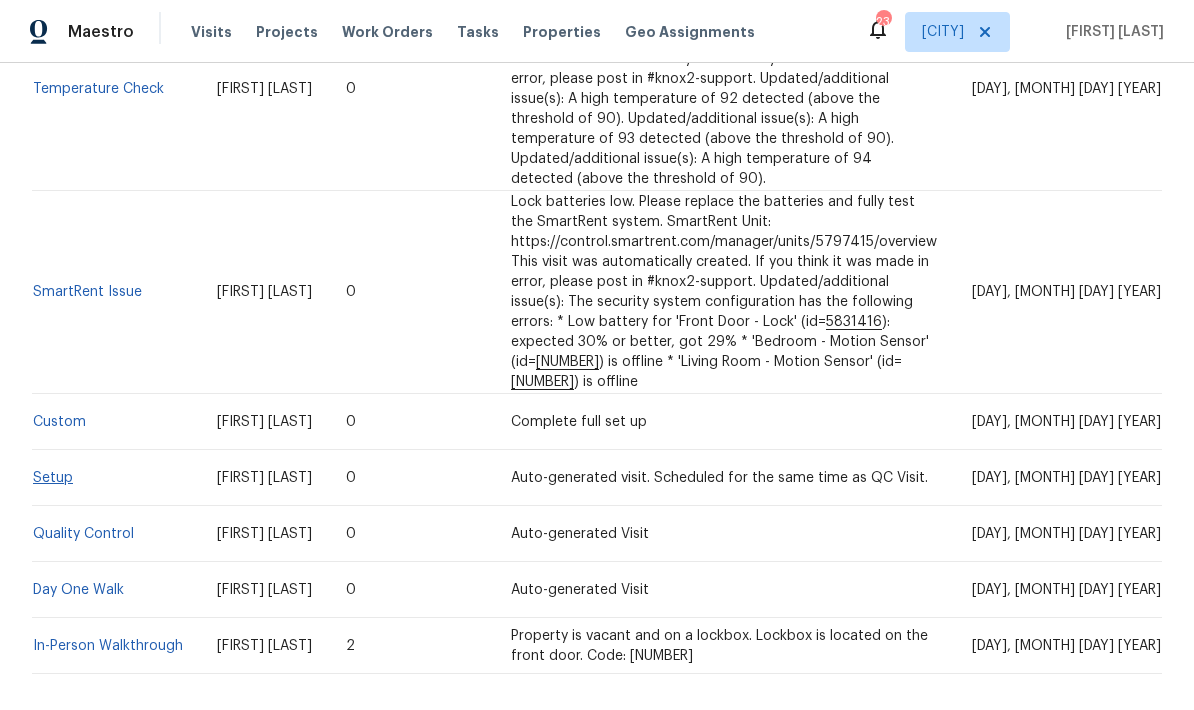 click on "Setup" at bounding box center [53, 478] 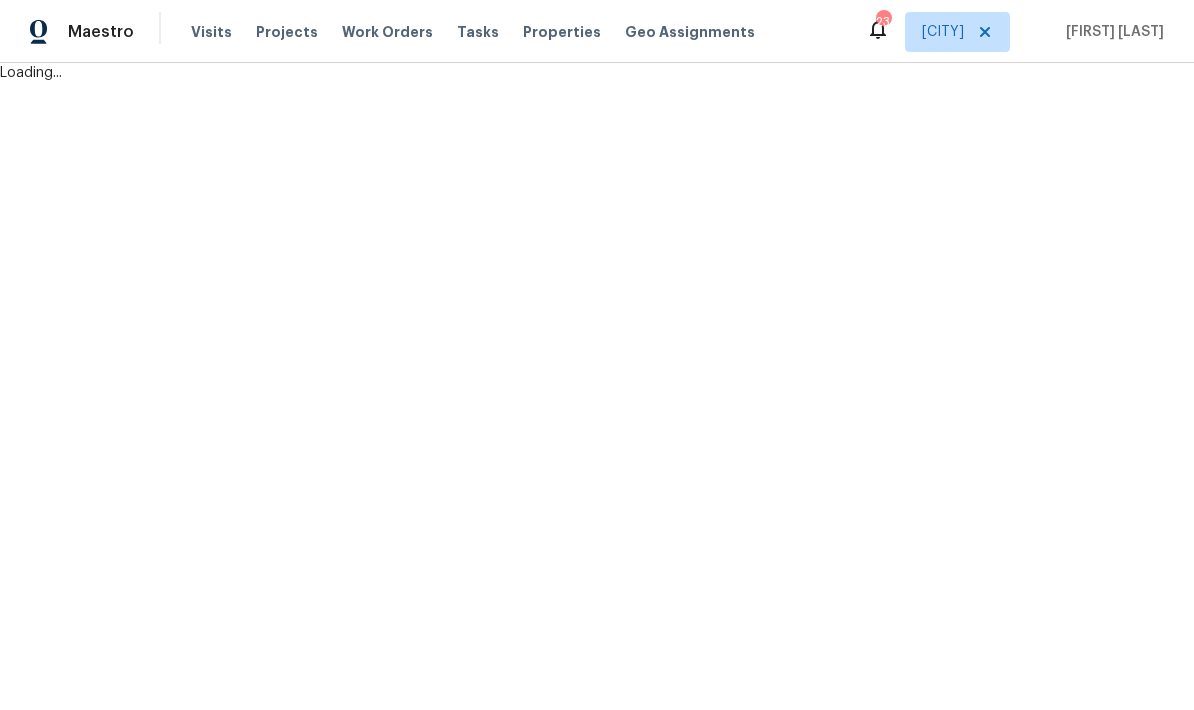 scroll, scrollTop: 0, scrollLeft: 0, axis: both 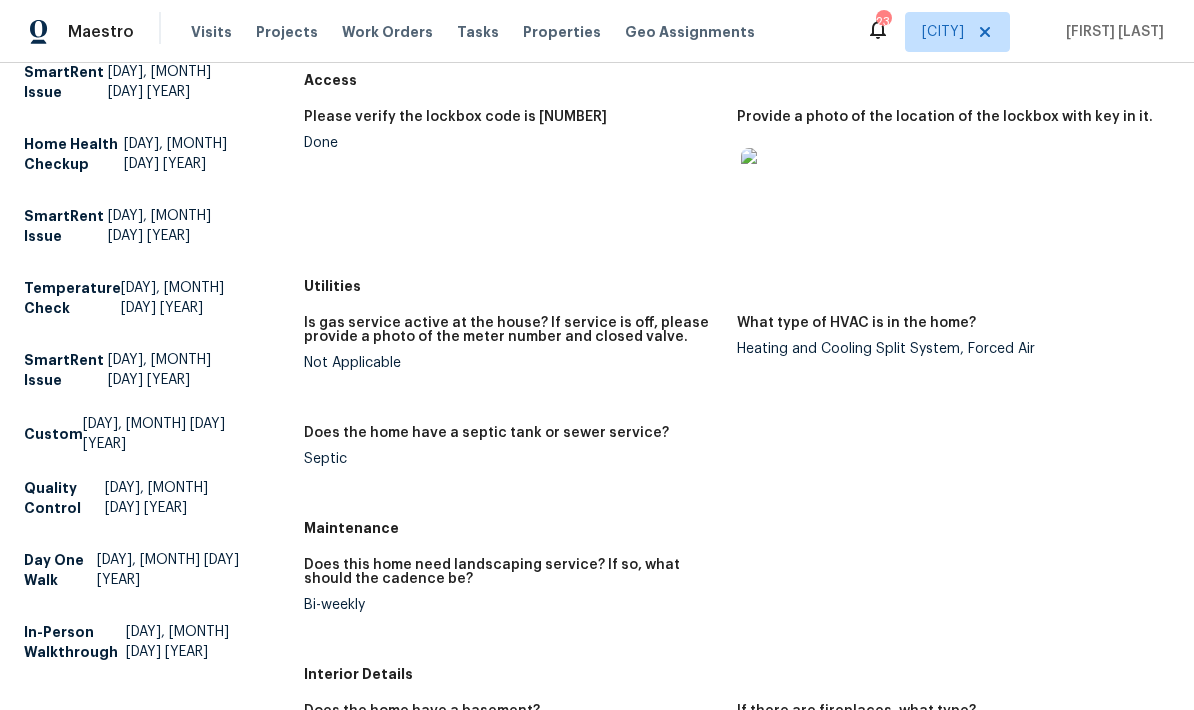 click at bounding box center (773, 180) 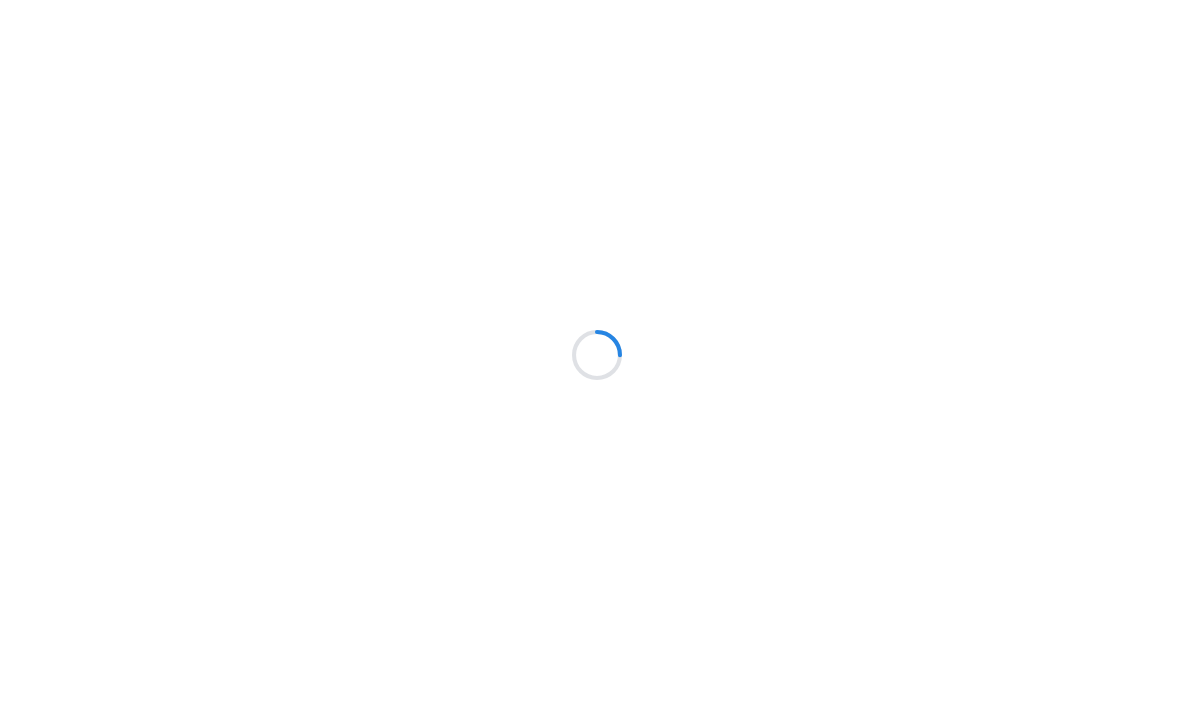scroll, scrollTop: 0, scrollLeft: 0, axis: both 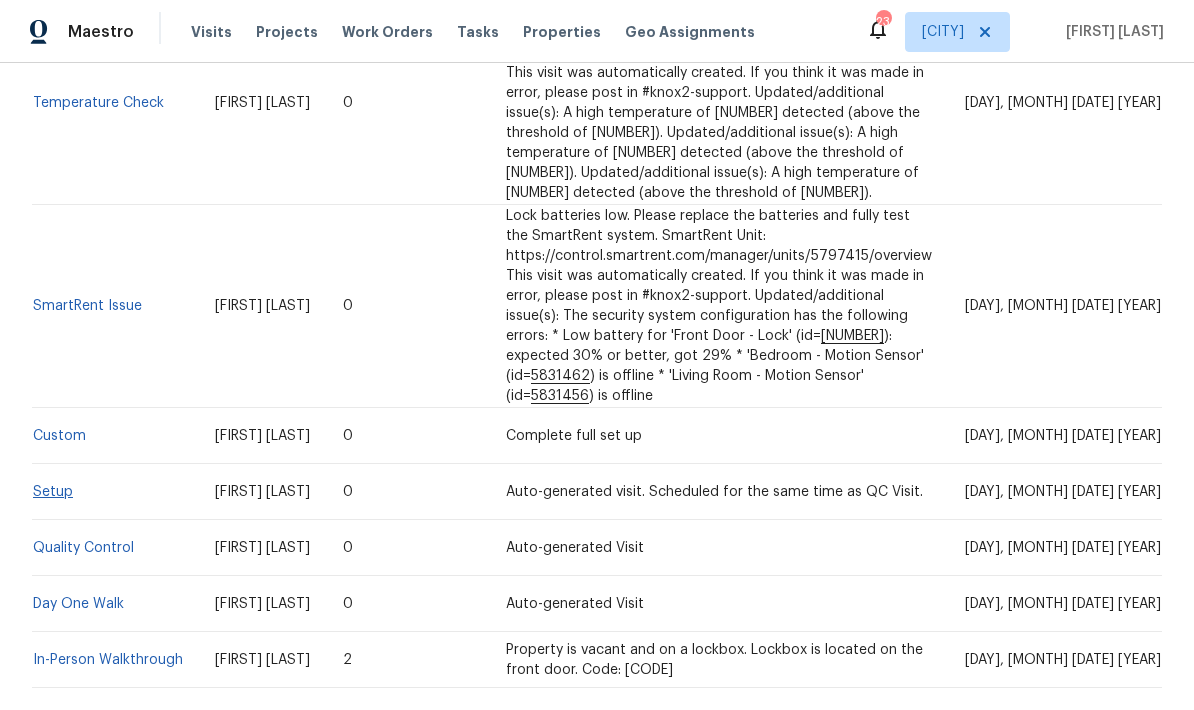 click on "Setup" at bounding box center [53, 492] 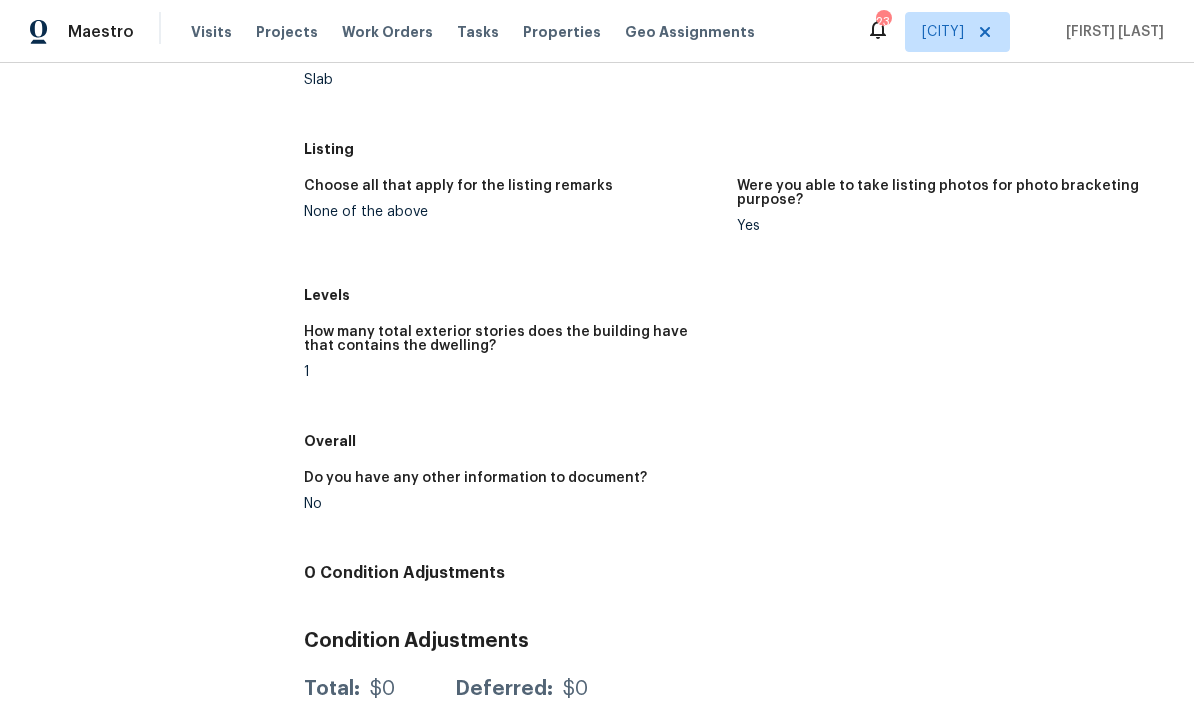 scroll, scrollTop: 1417, scrollLeft: 0, axis: vertical 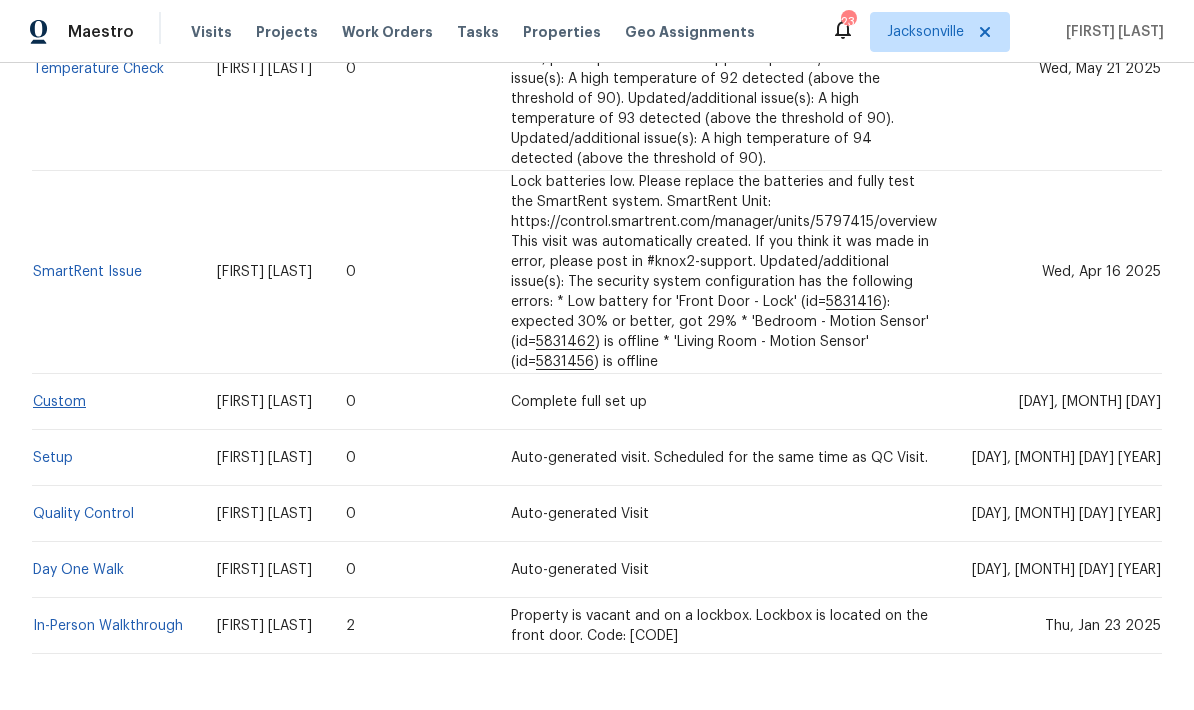 click on "Custom" at bounding box center (59, 402) 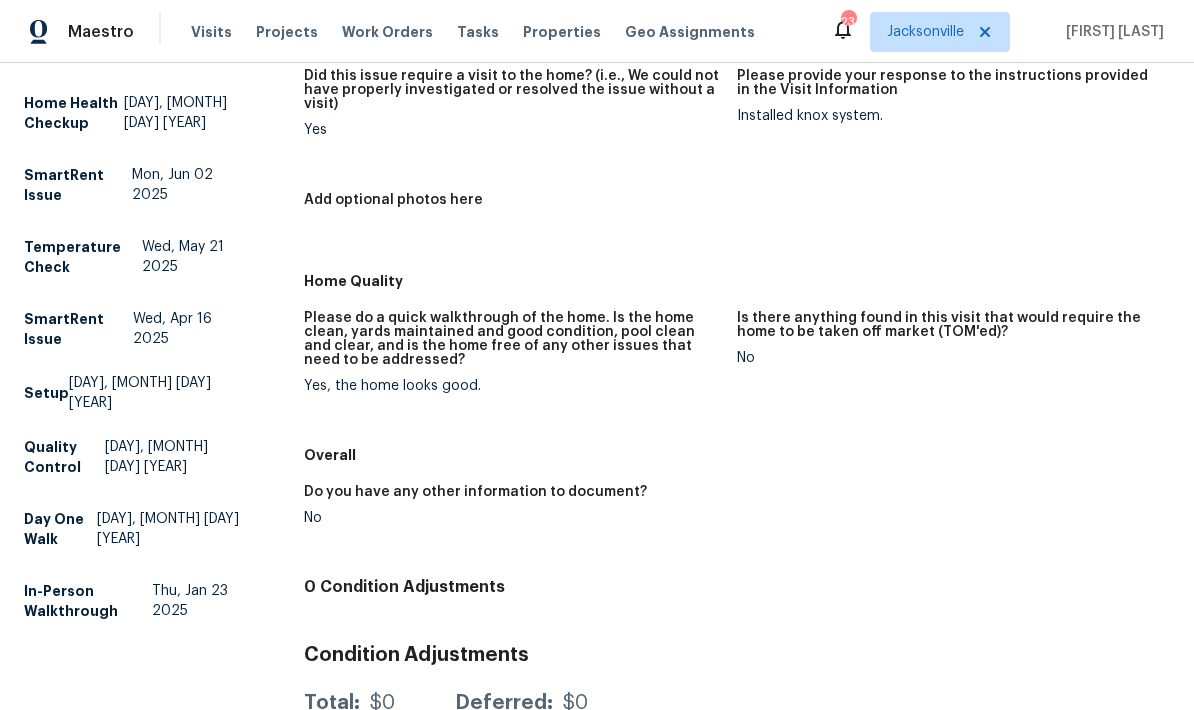 scroll, scrollTop: 285, scrollLeft: 0, axis: vertical 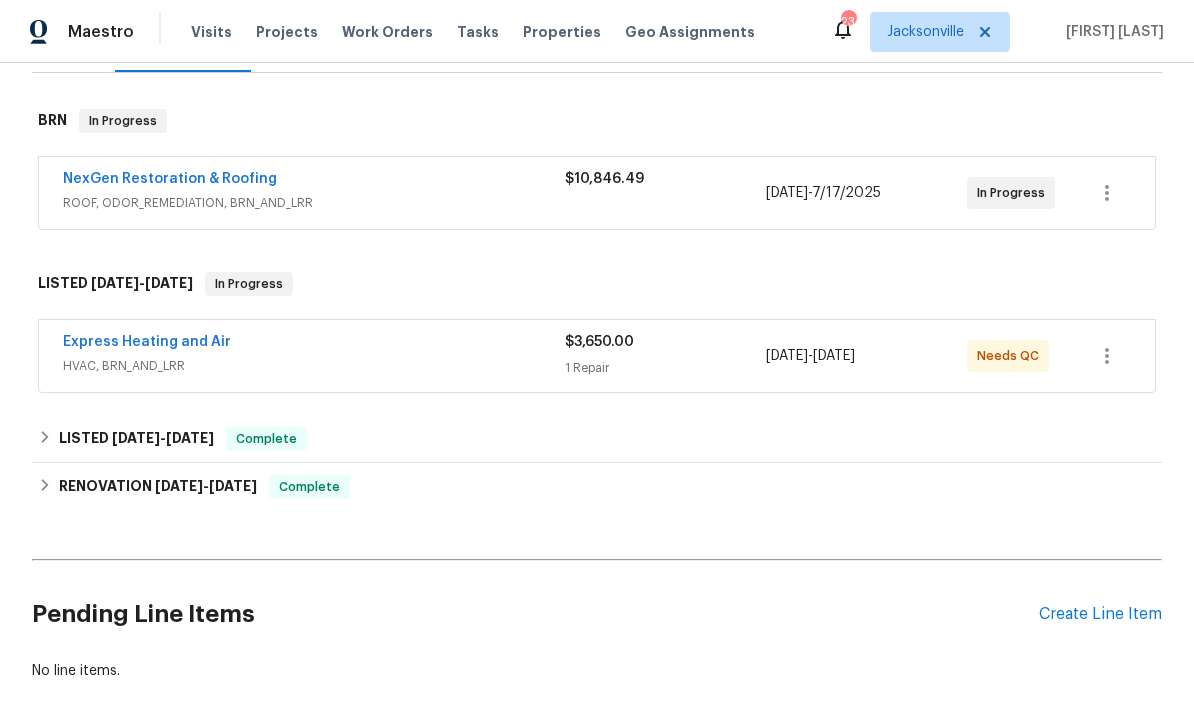 click on "HVAC, BRN_AND_LRR" at bounding box center (314, 366) 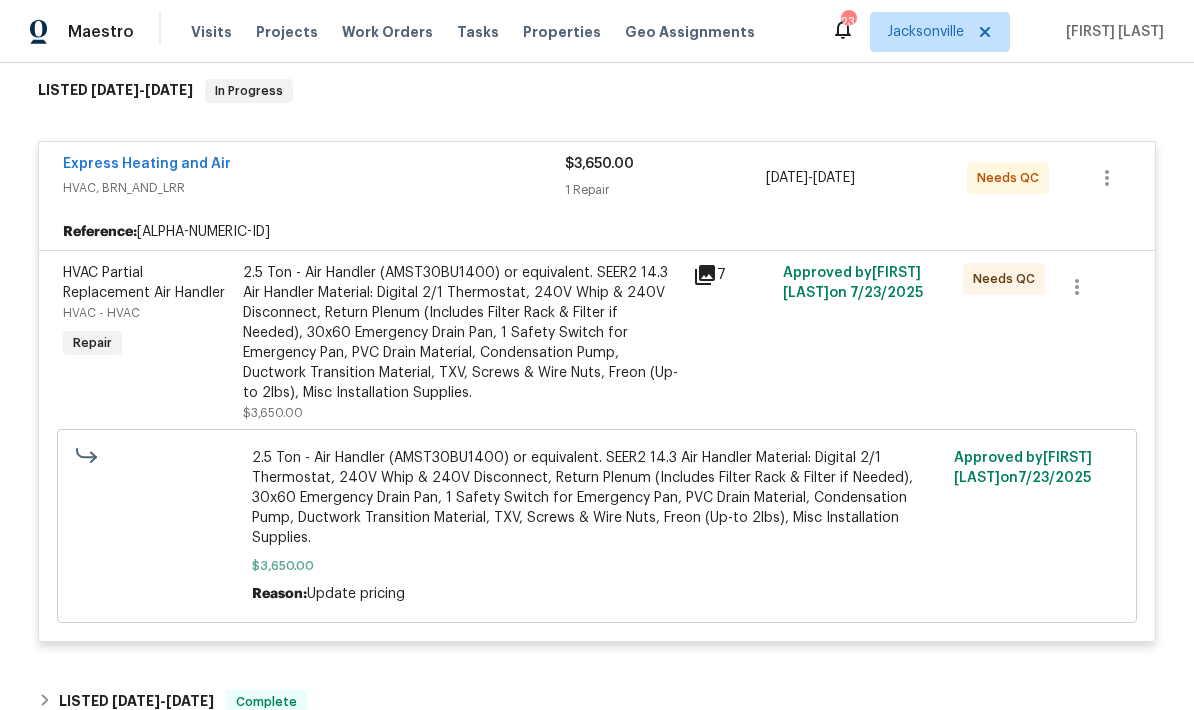 scroll, scrollTop: 503, scrollLeft: 0, axis: vertical 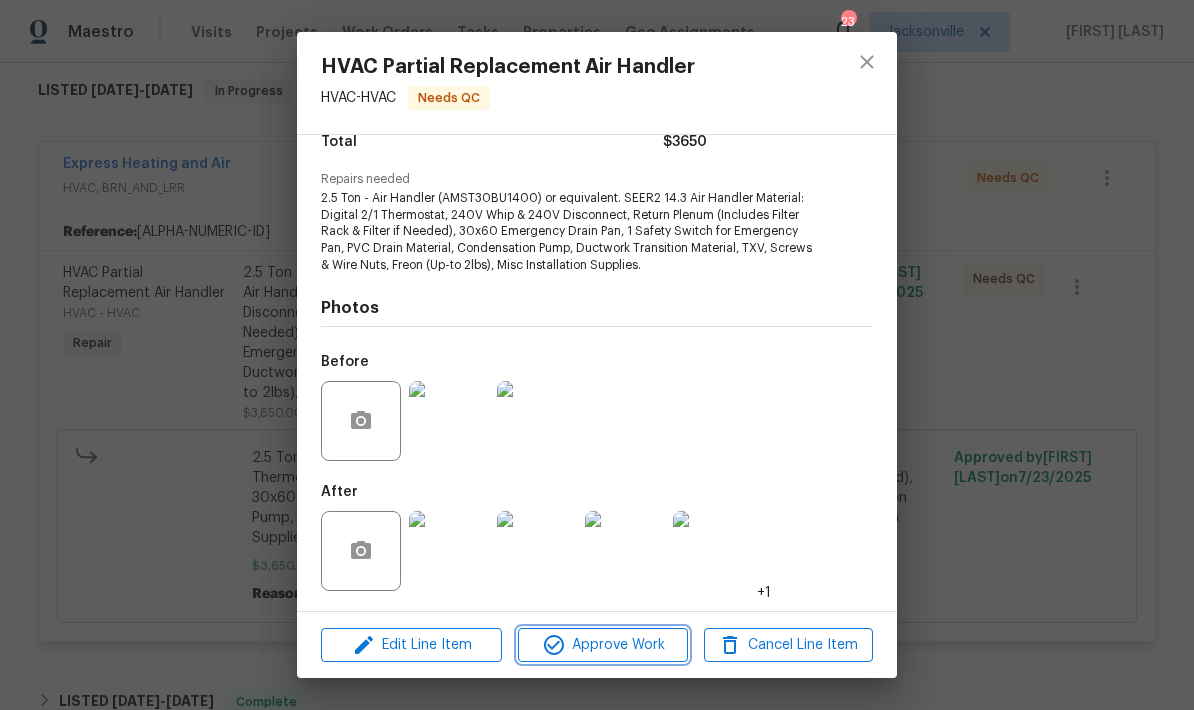 click on "Approve Work" at bounding box center (602, 645) 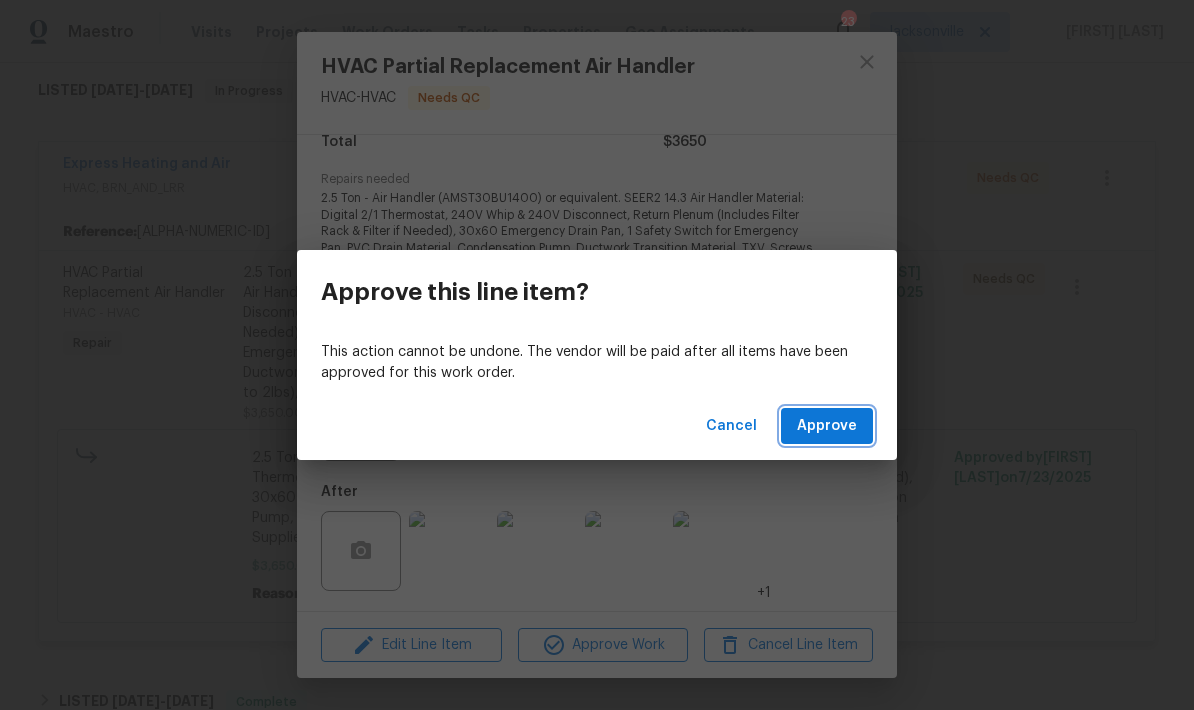 click on "Approve" at bounding box center [827, 426] 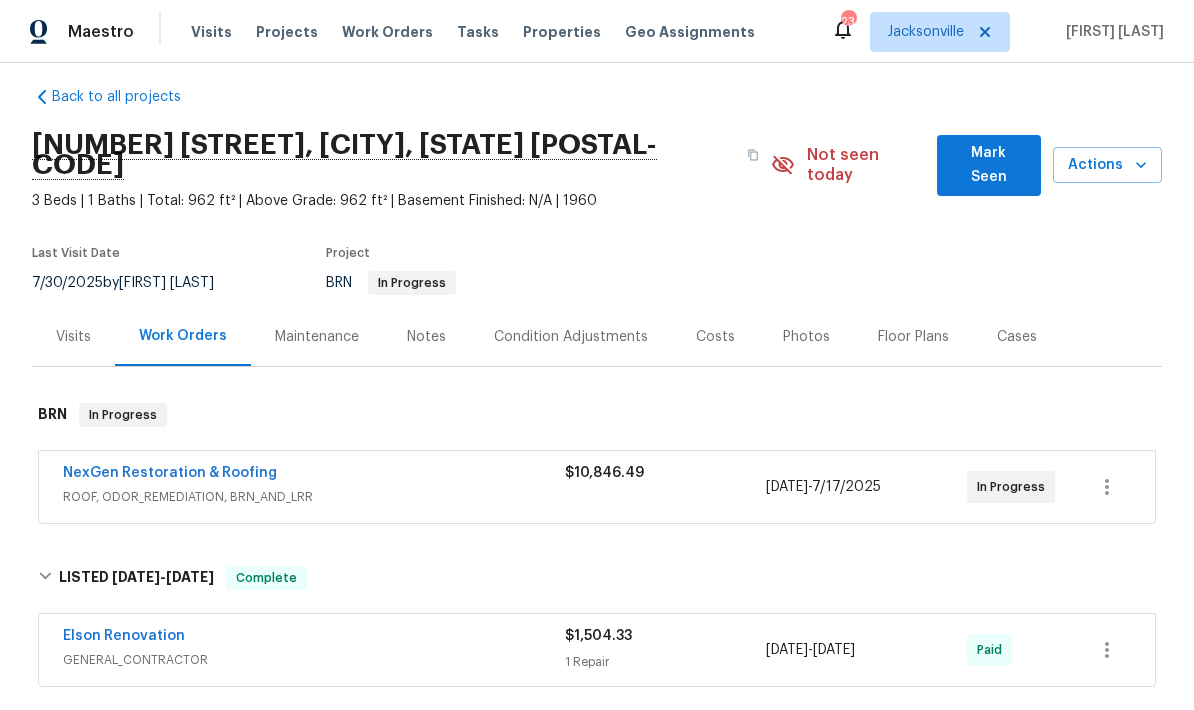 scroll, scrollTop: 17, scrollLeft: 0, axis: vertical 